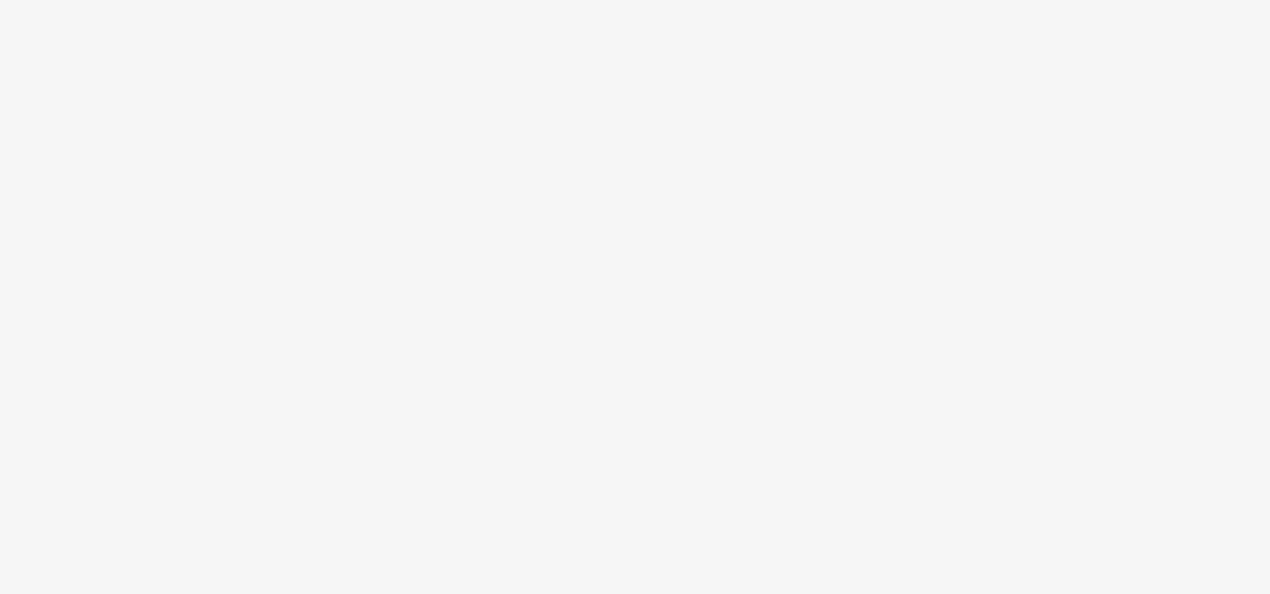 scroll, scrollTop: 0, scrollLeft: 0, axis: both 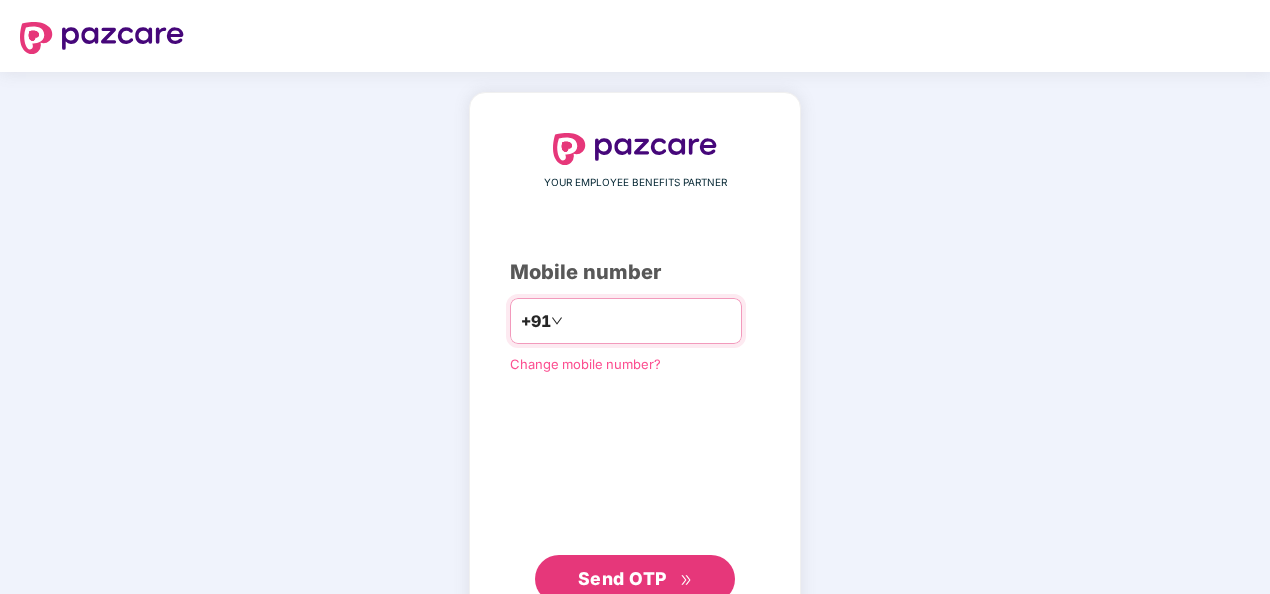 click at bounding box center [649, 321] 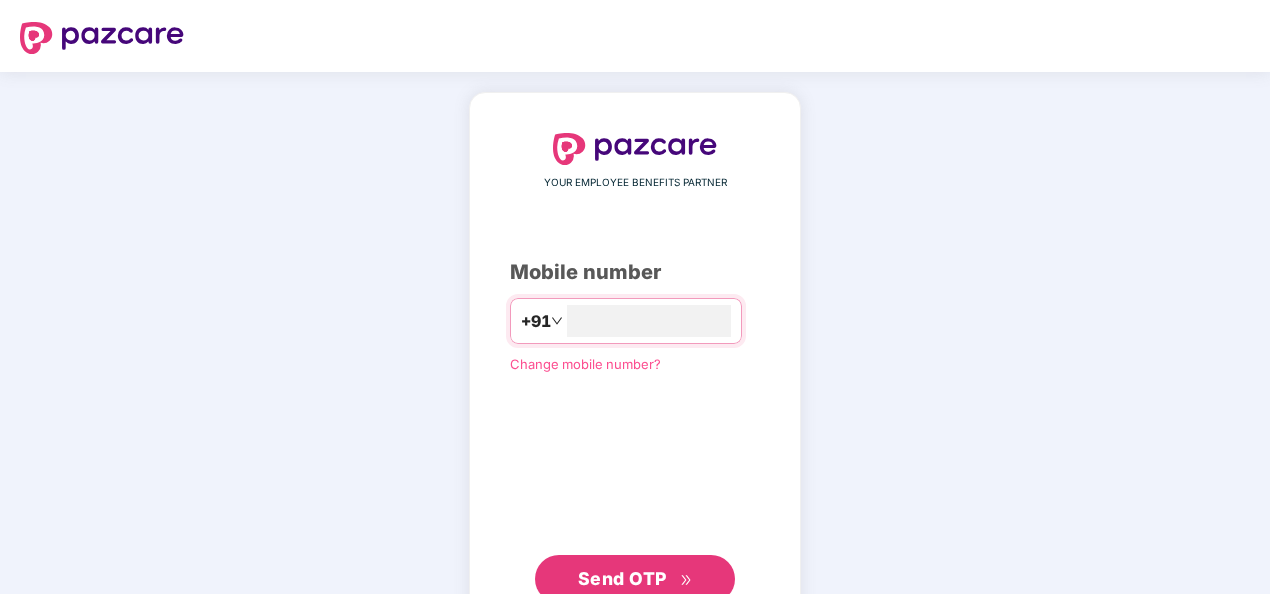 type on "**********" 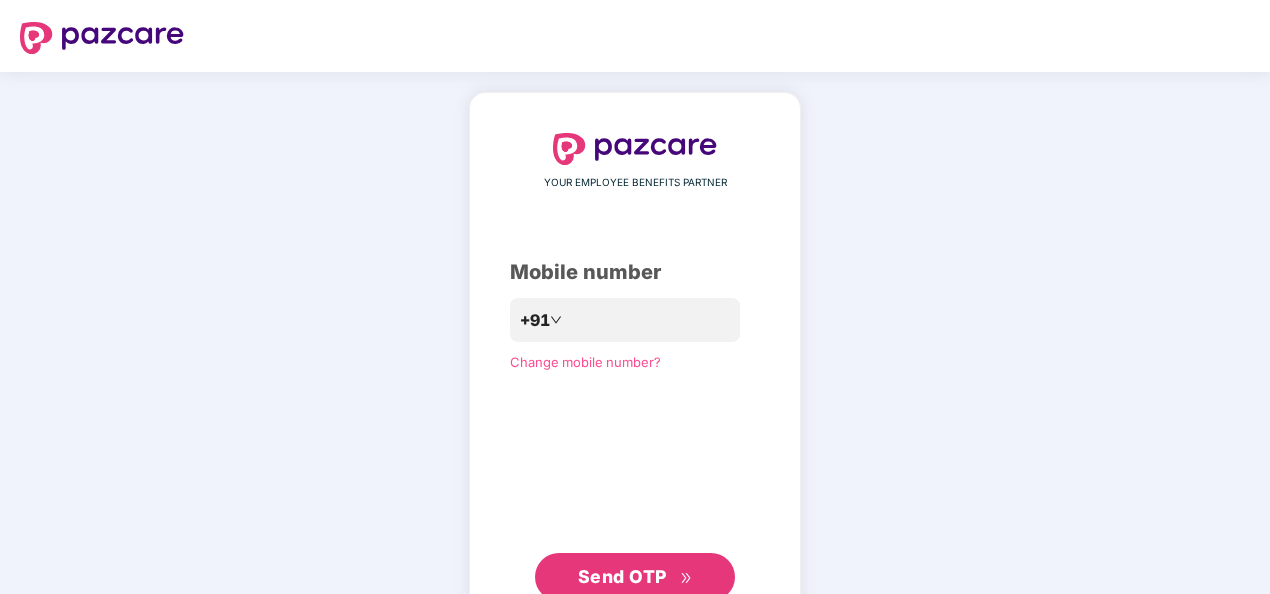 click on "Send OTP" at bounding box center [635, 577] 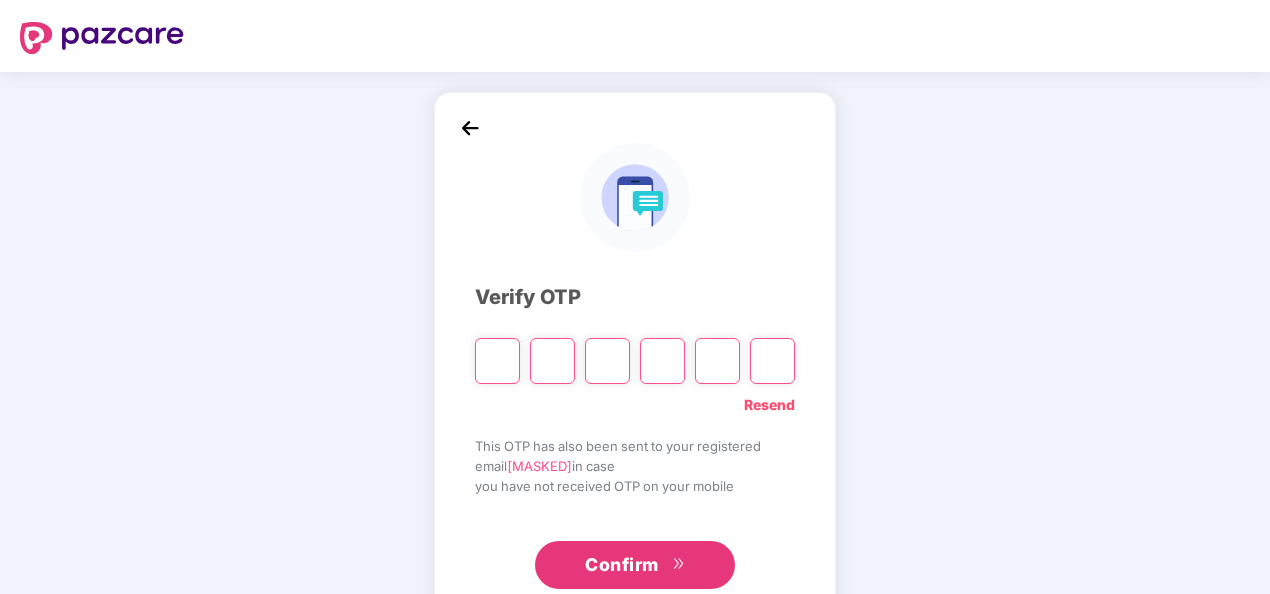 type on "*" 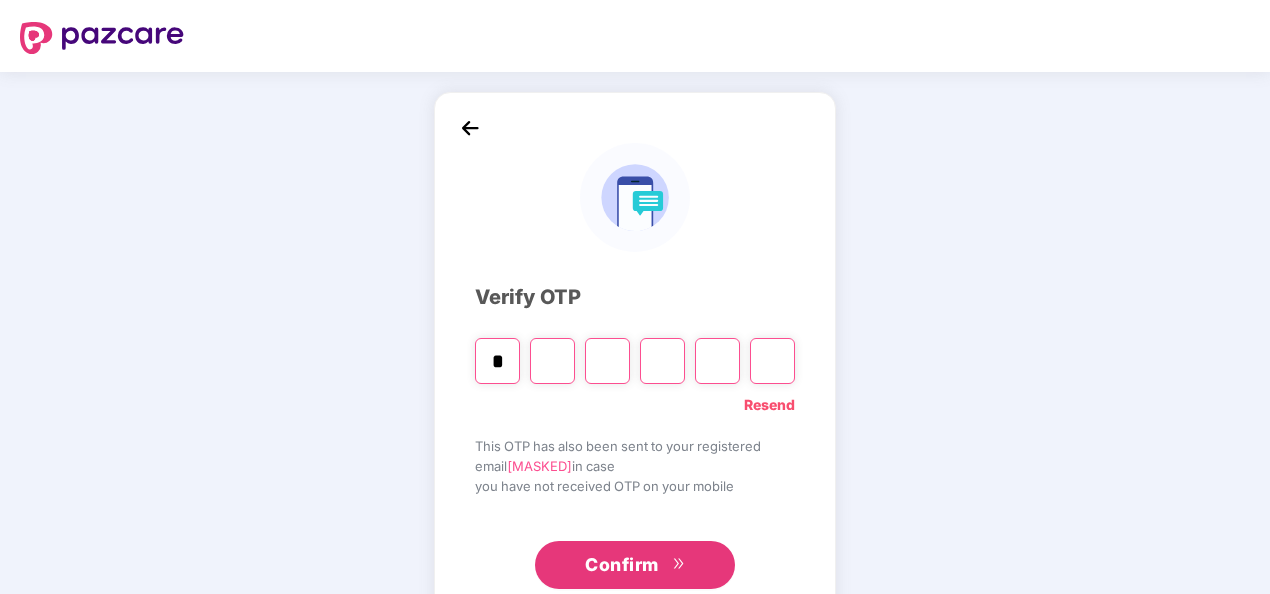 type on "*" 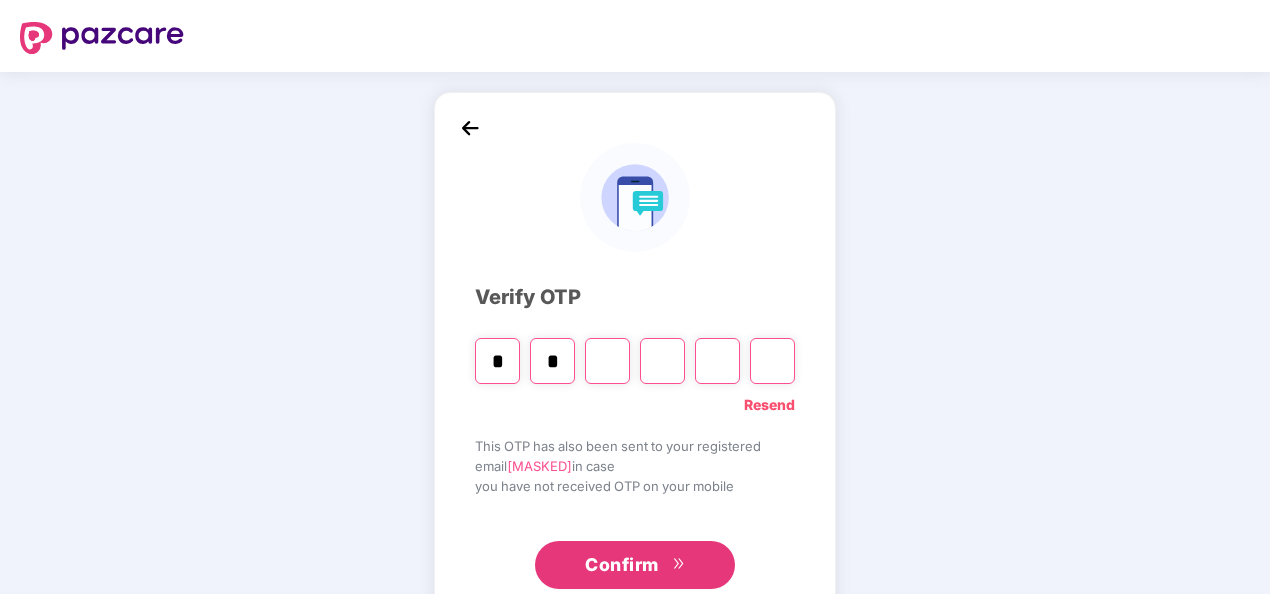 type on "*" 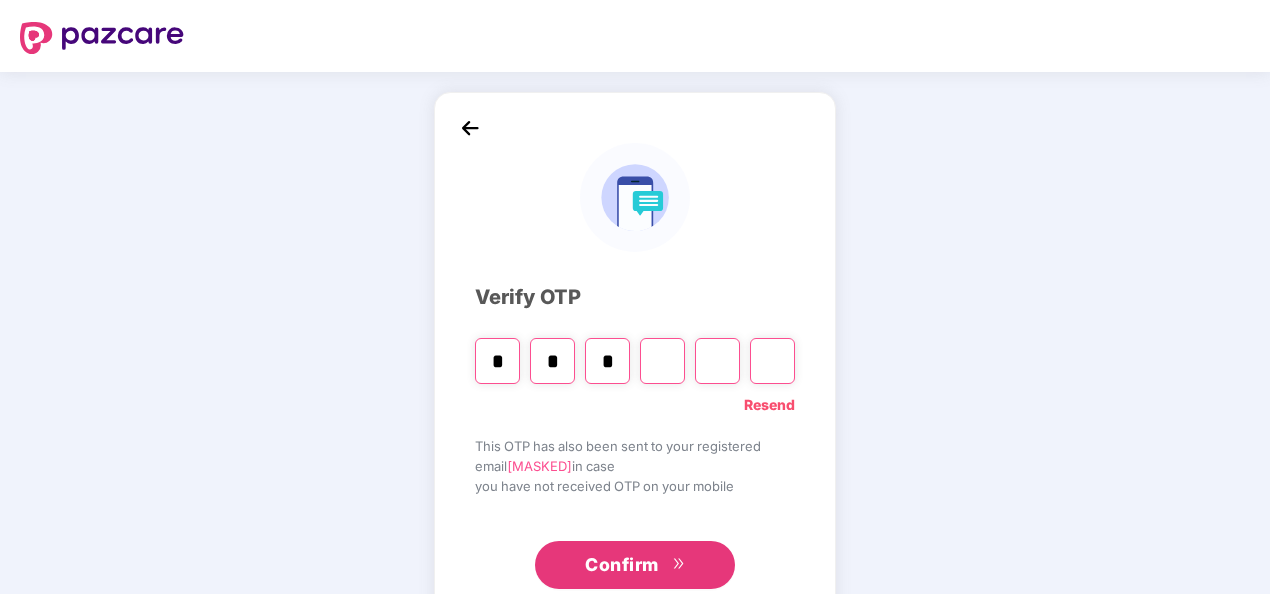 type on "*" 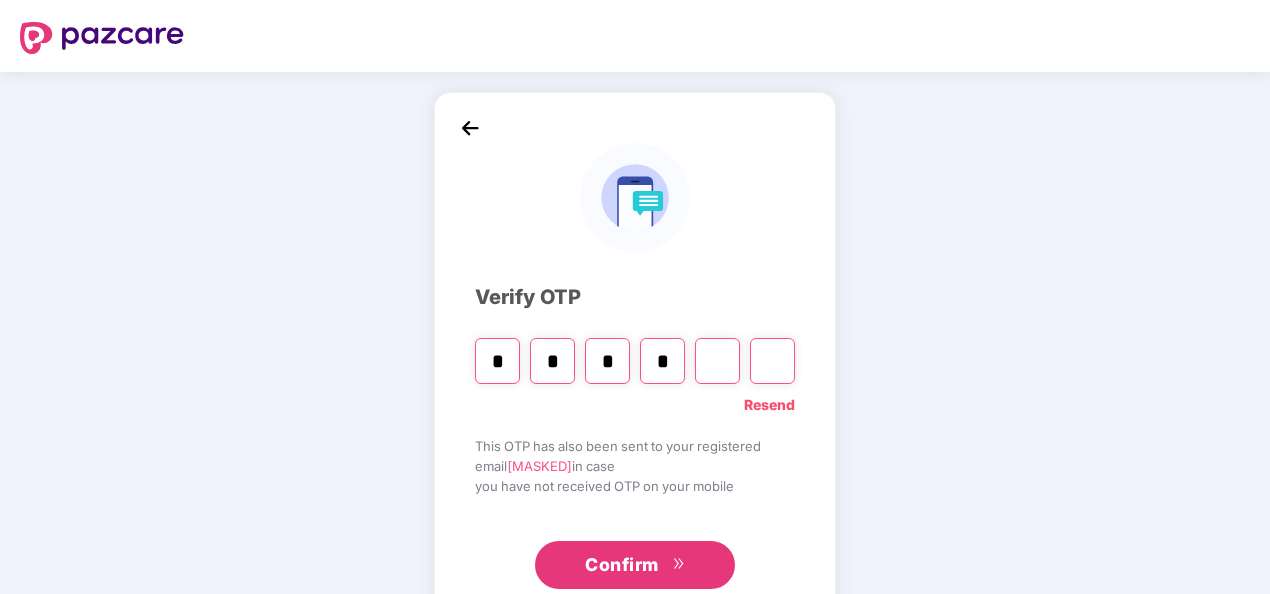type on "*" 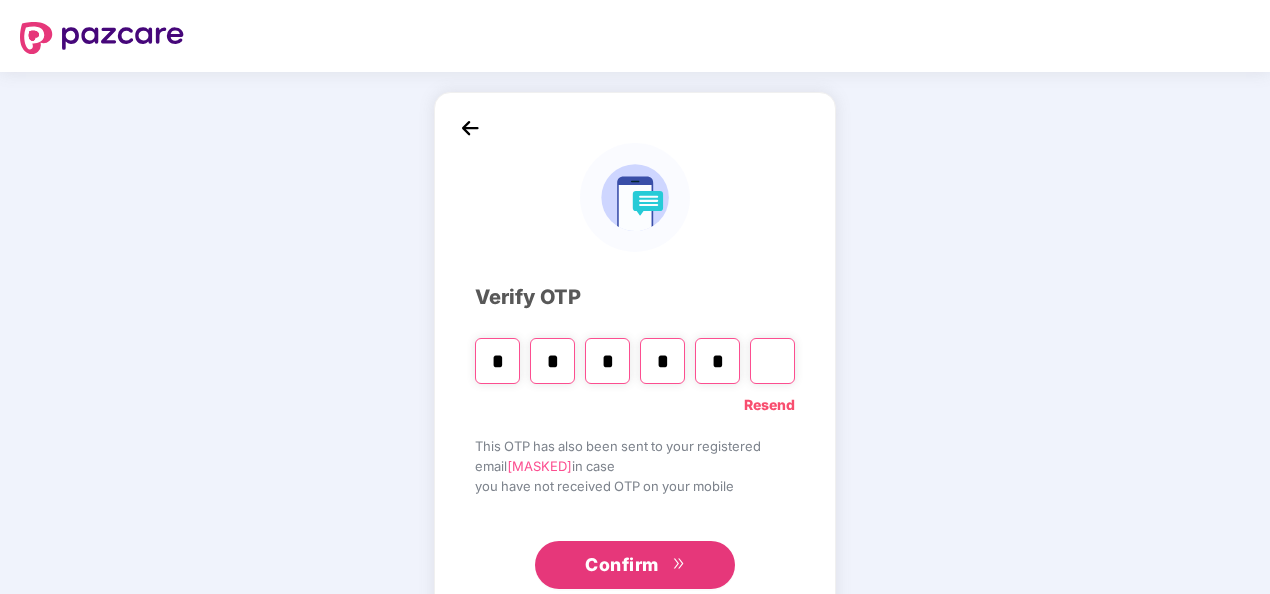 type on "*" 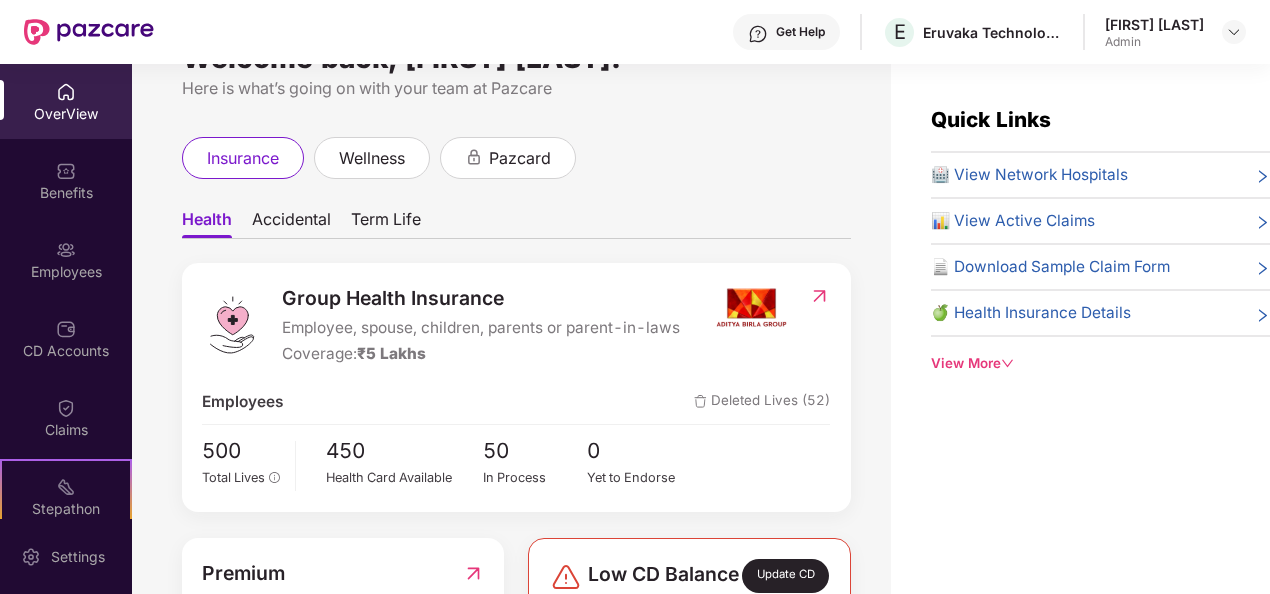 scroll, scrollTop: 53, scrollLeft: 0, axis: vertical 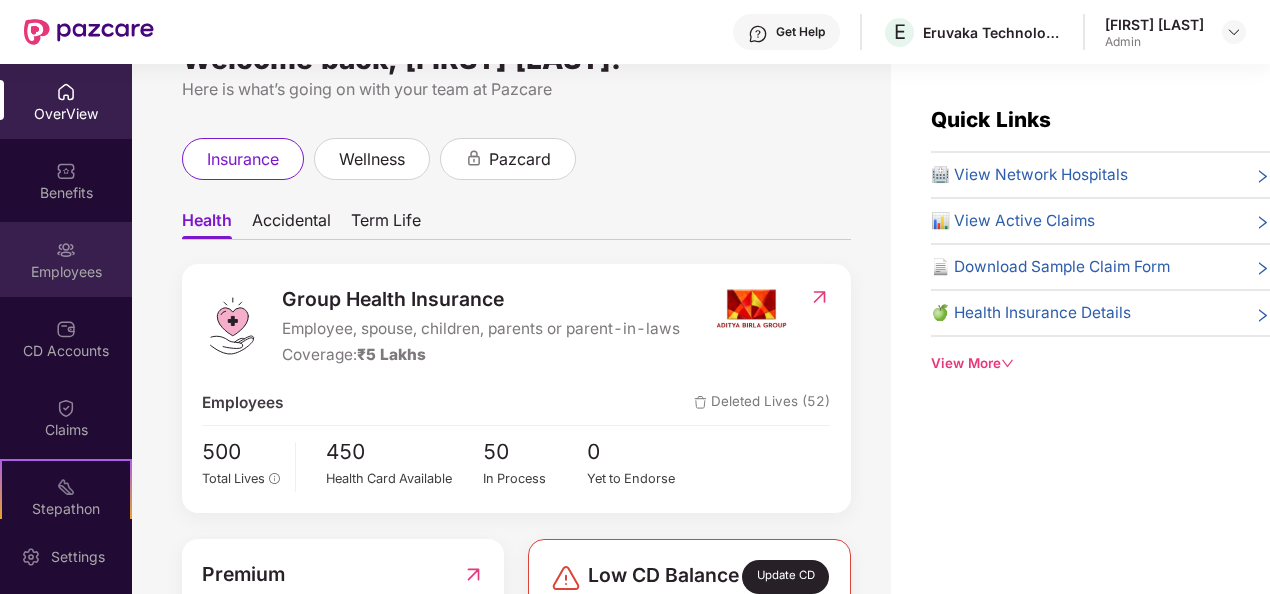 click on "Employees" at bounding box center [66, 272] 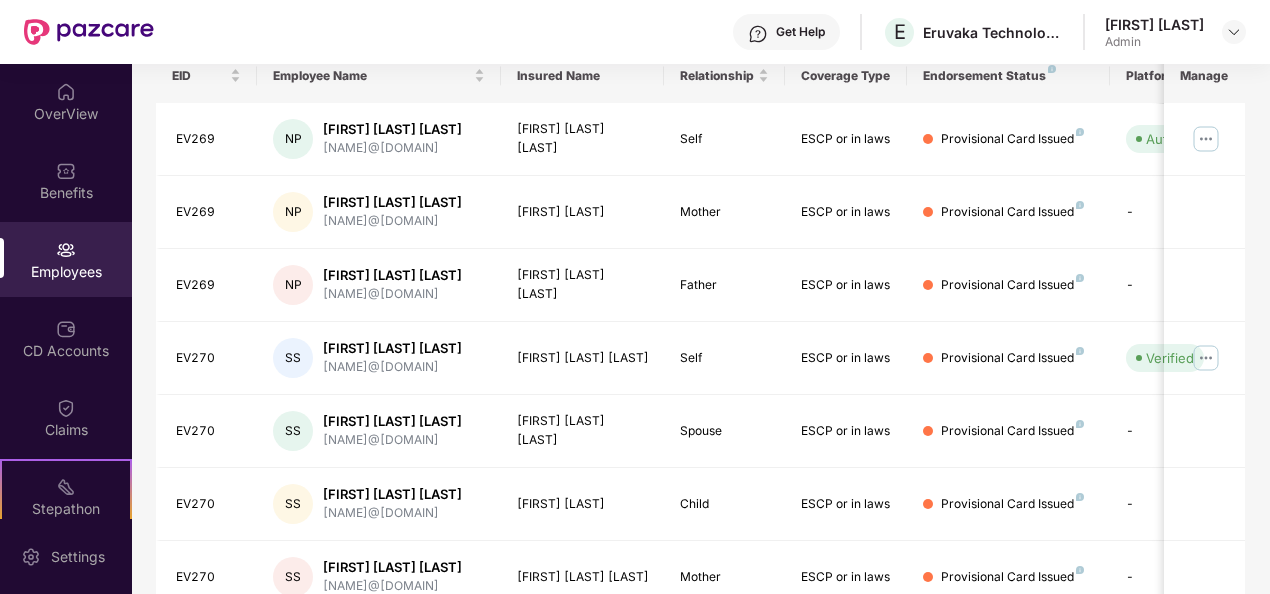 scroll, scrollTop: 0, scrollLeft: 0, axis: both 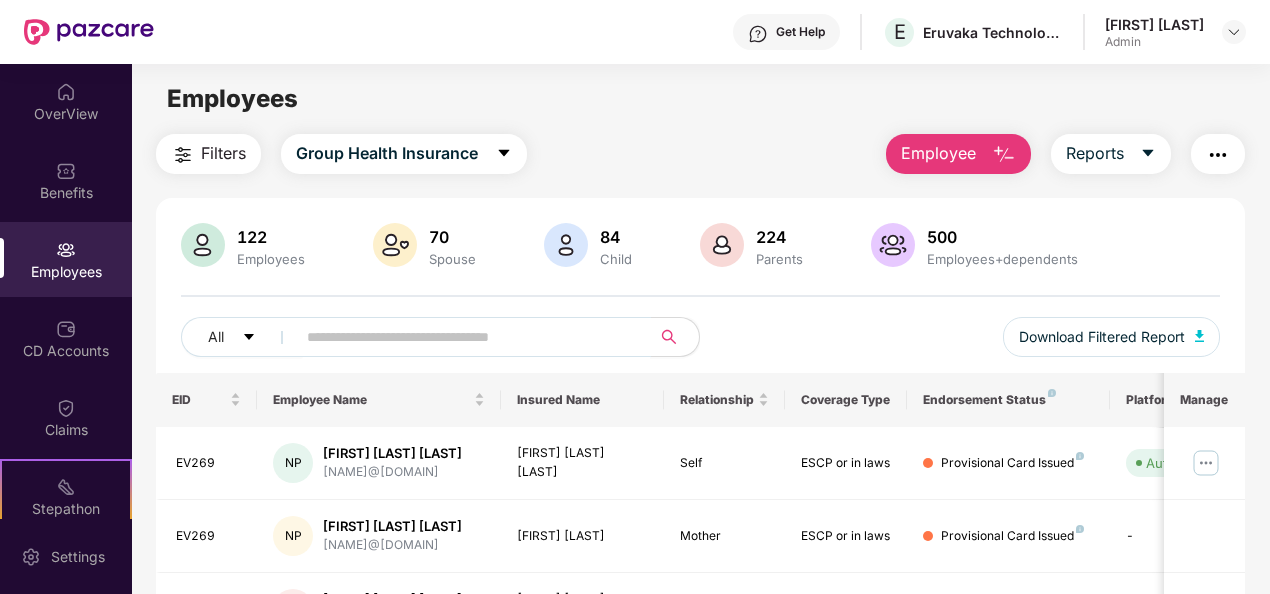 click at bounding box center [465, 337] 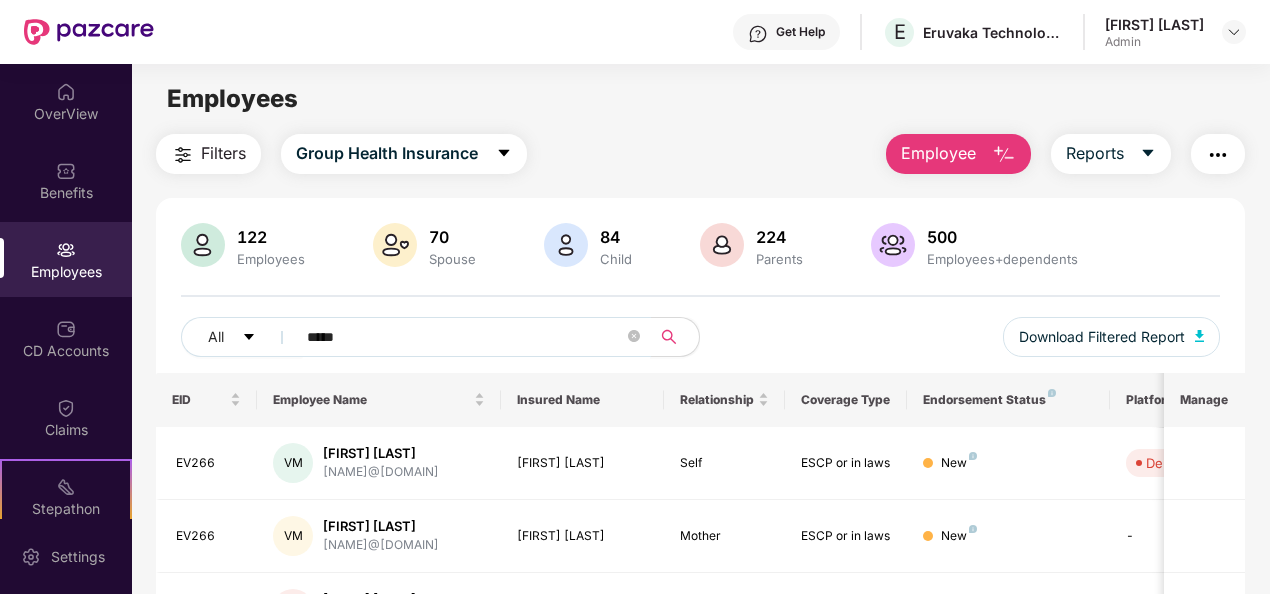 type on "*****" 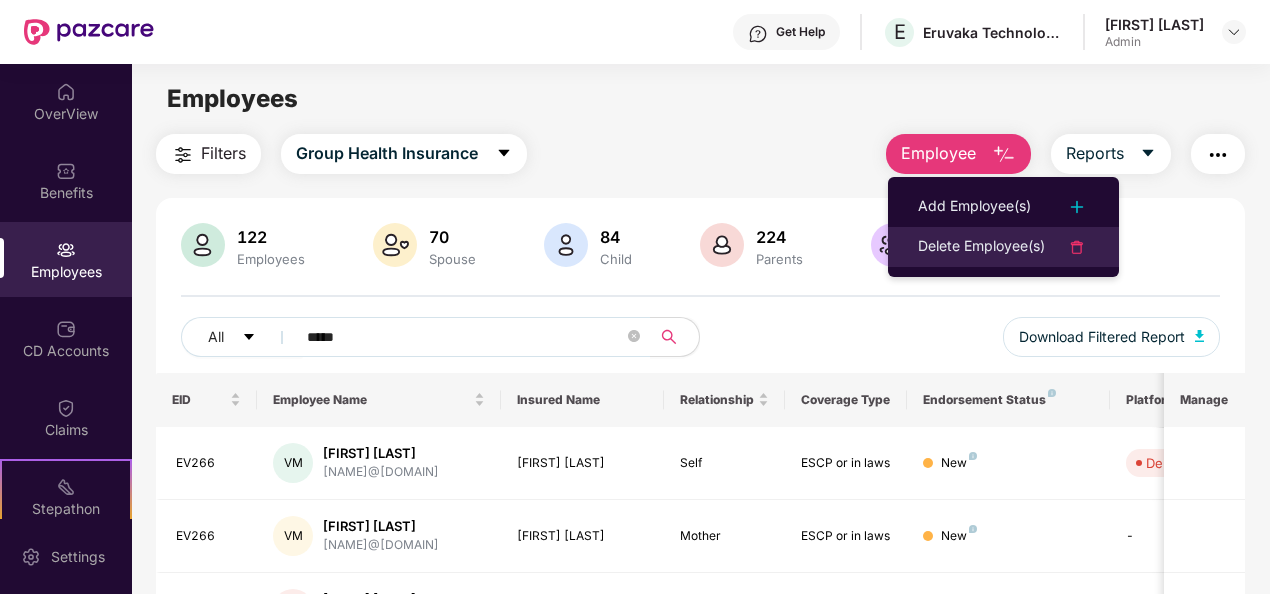 click on "Delete Employee(s)" at bounding box center (981, 247) 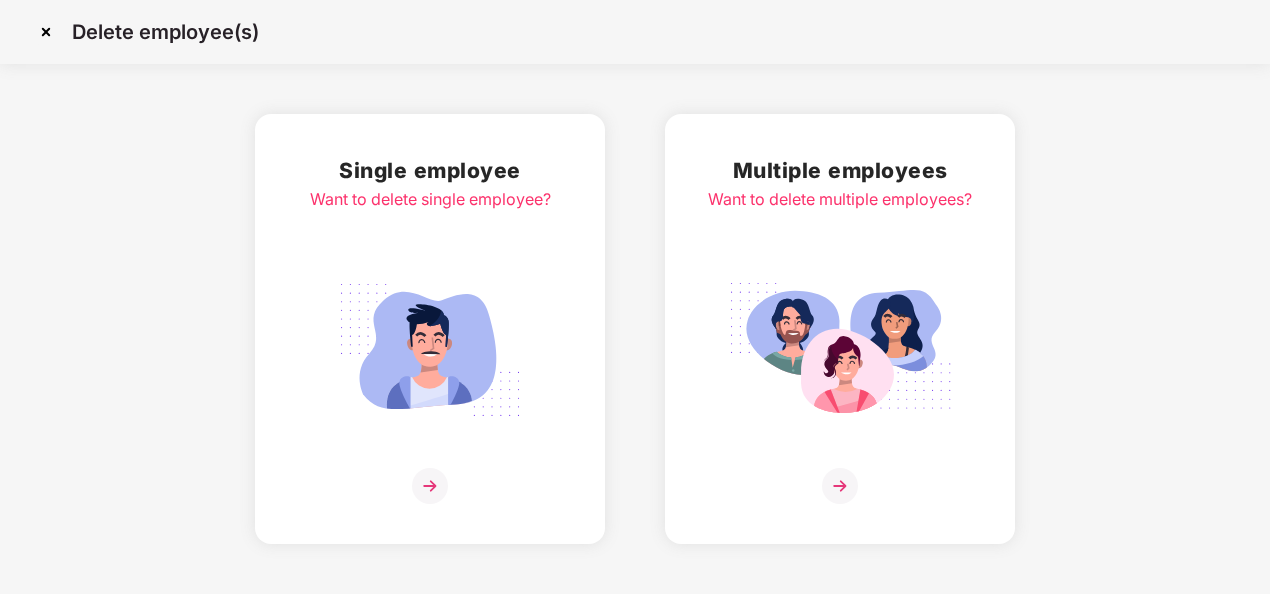 click at bounding box center [840, 486] 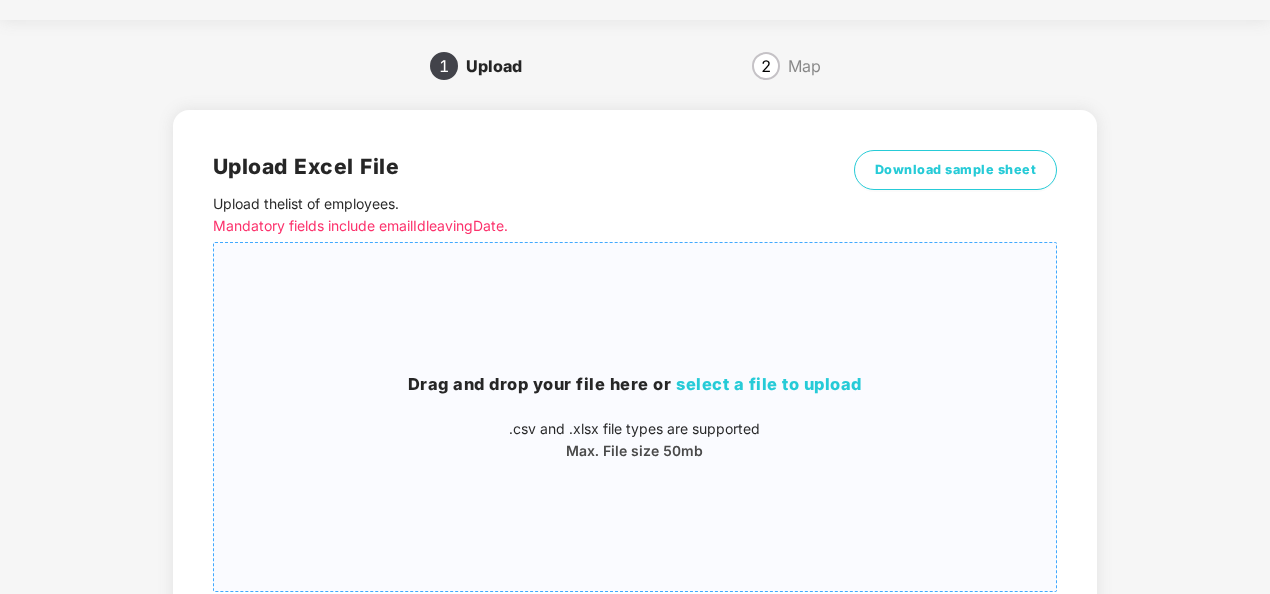 scroll, scrollTop: 46, scrollLeft: 0, axis: vertical 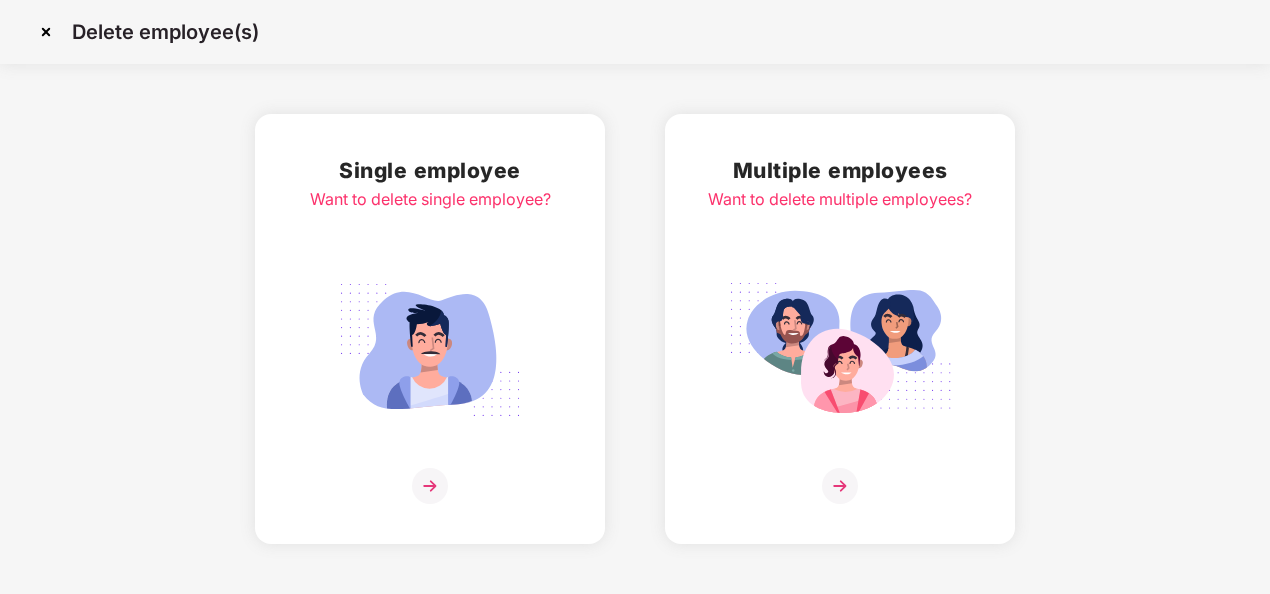click at bounding box center (430, 486) 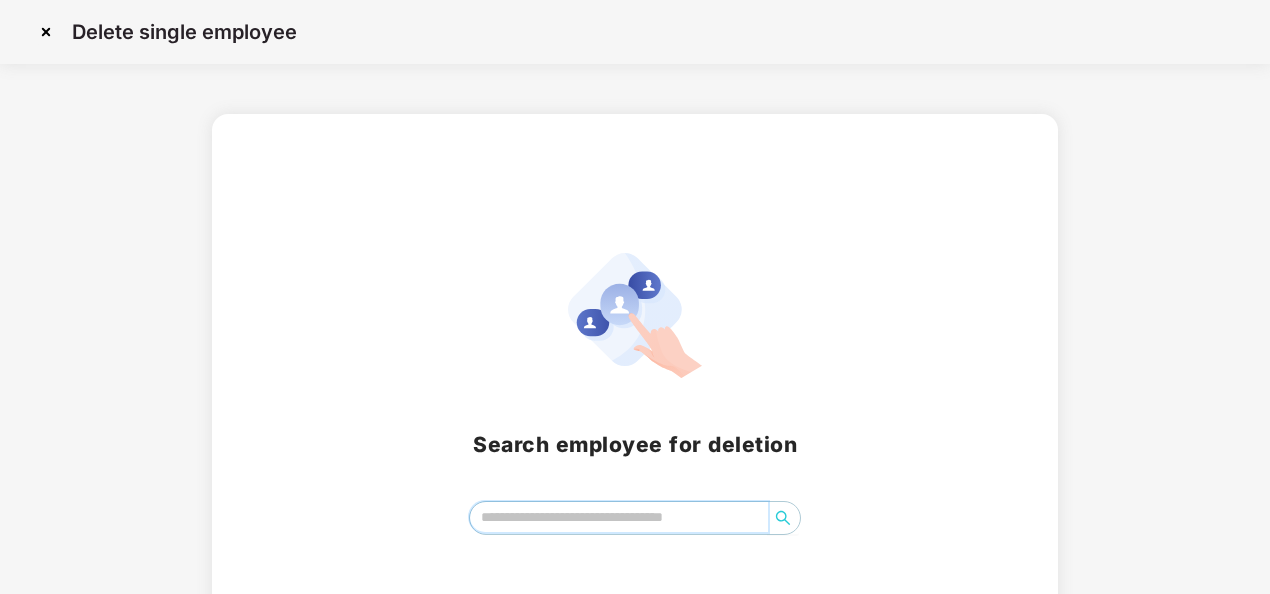click at bounding box center (619, 517) 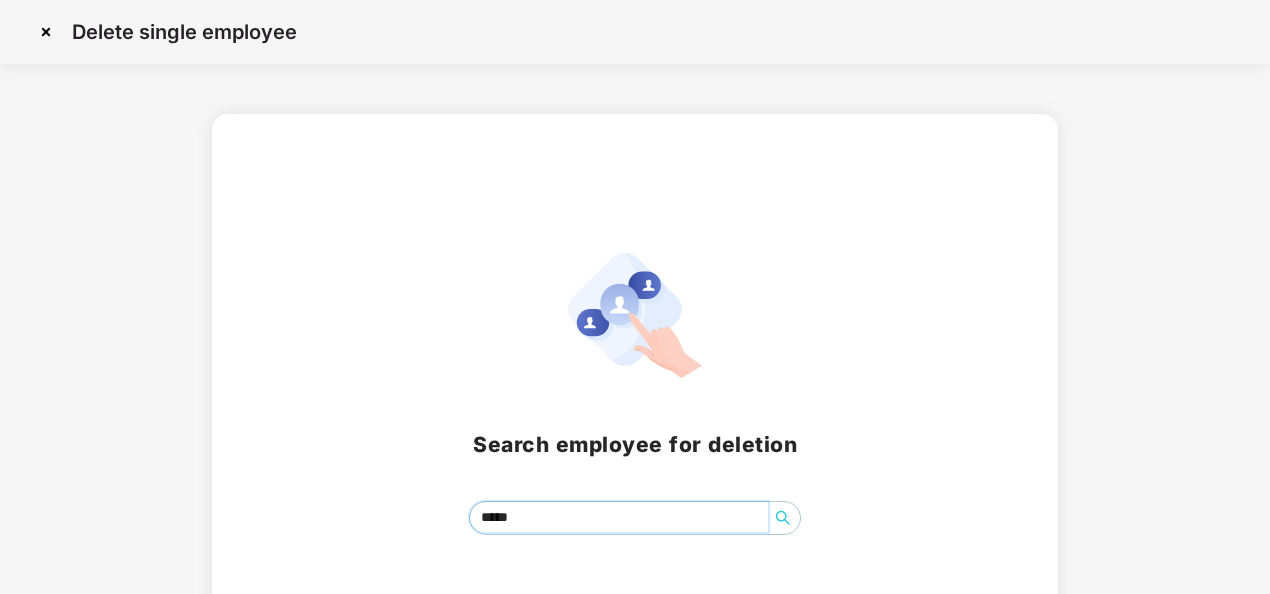 scroll, scrollTop: 80, scrollLeft: 0, axis: vertical 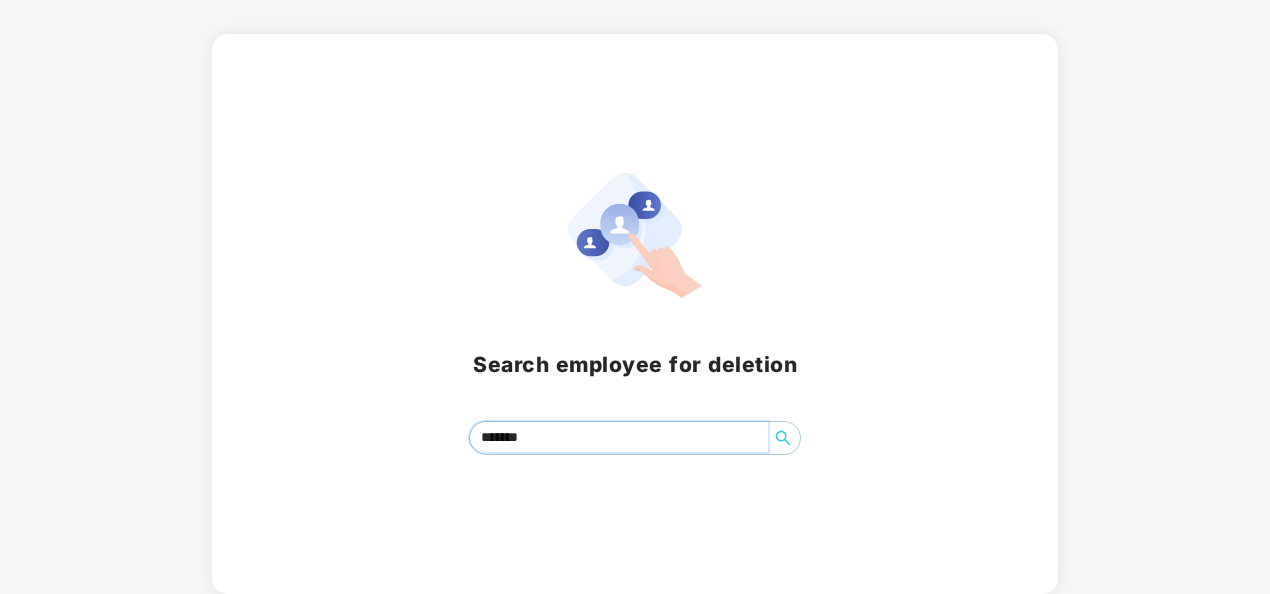 click 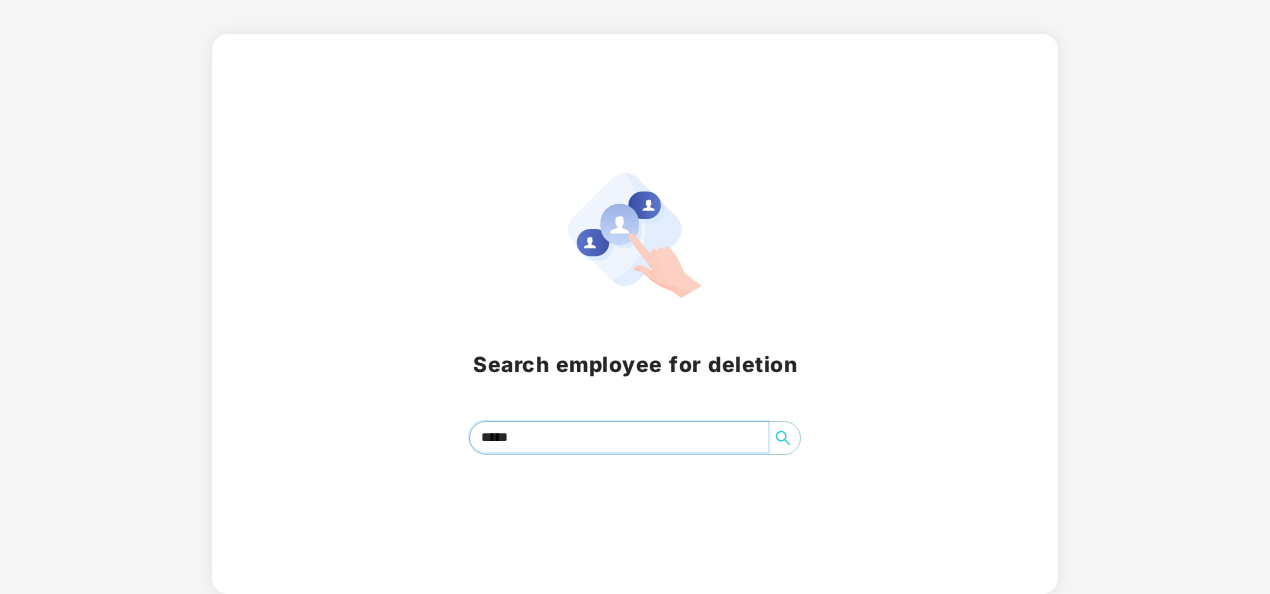 click 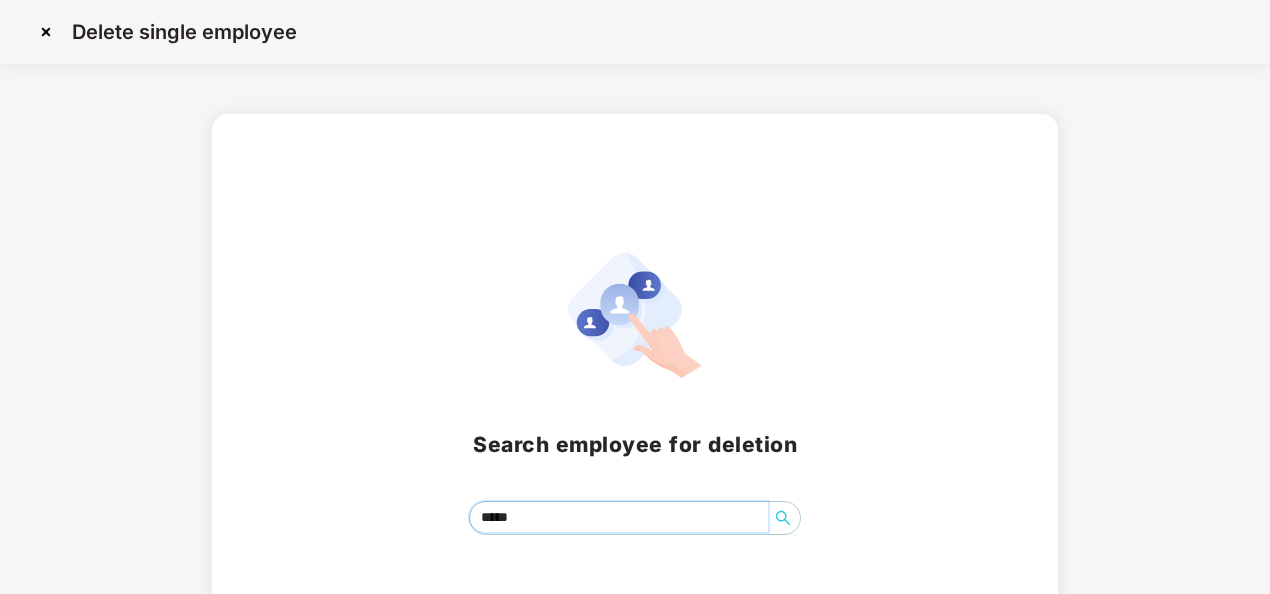 type on "*****" 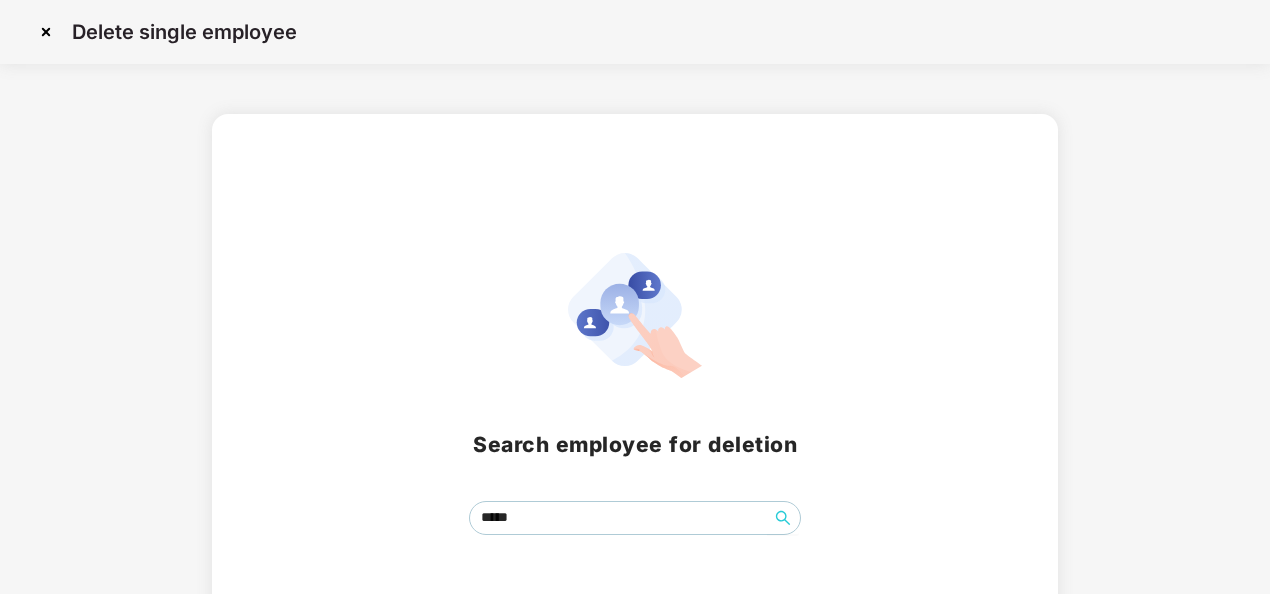 click at bounding box center (46, 32) 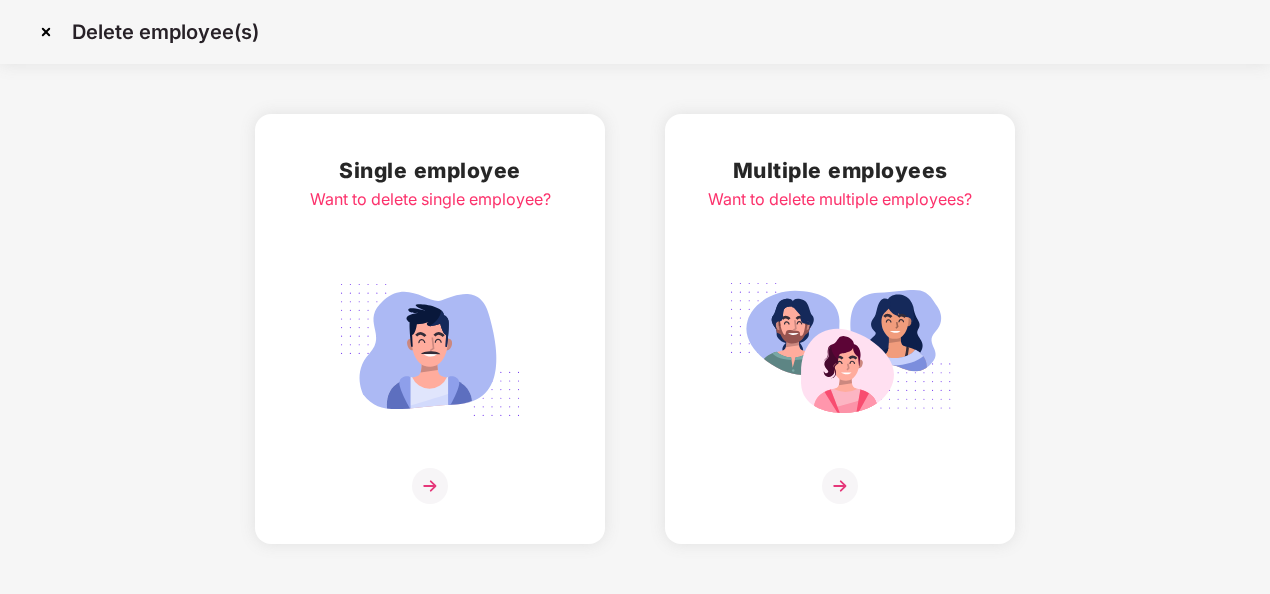 scroll, scrollTop: 0, scrollLeft: 0, axis: both 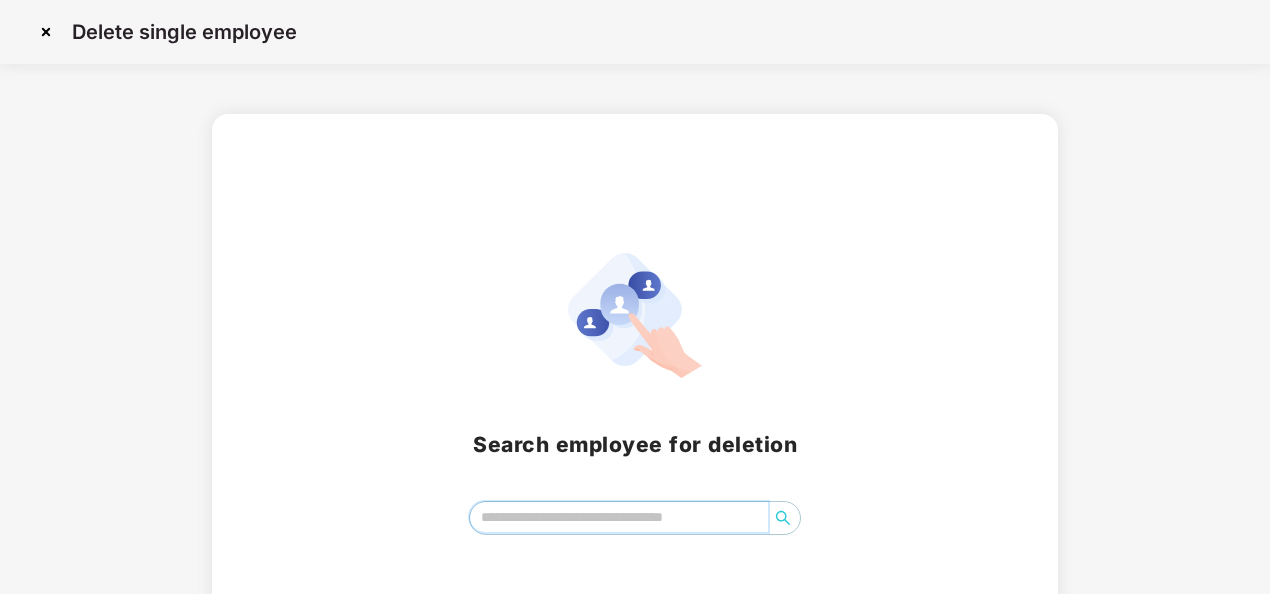 click at bounding box center [619, 517] 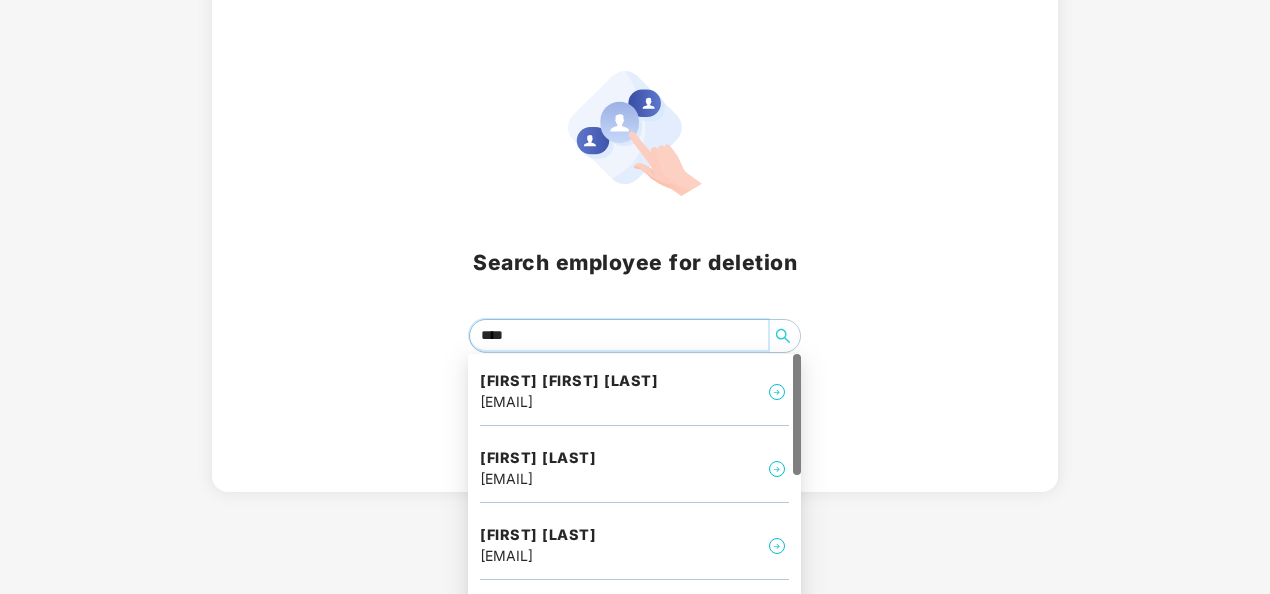 scroll, scrollTop: 198, scrollLeft: 0, axis: vertical 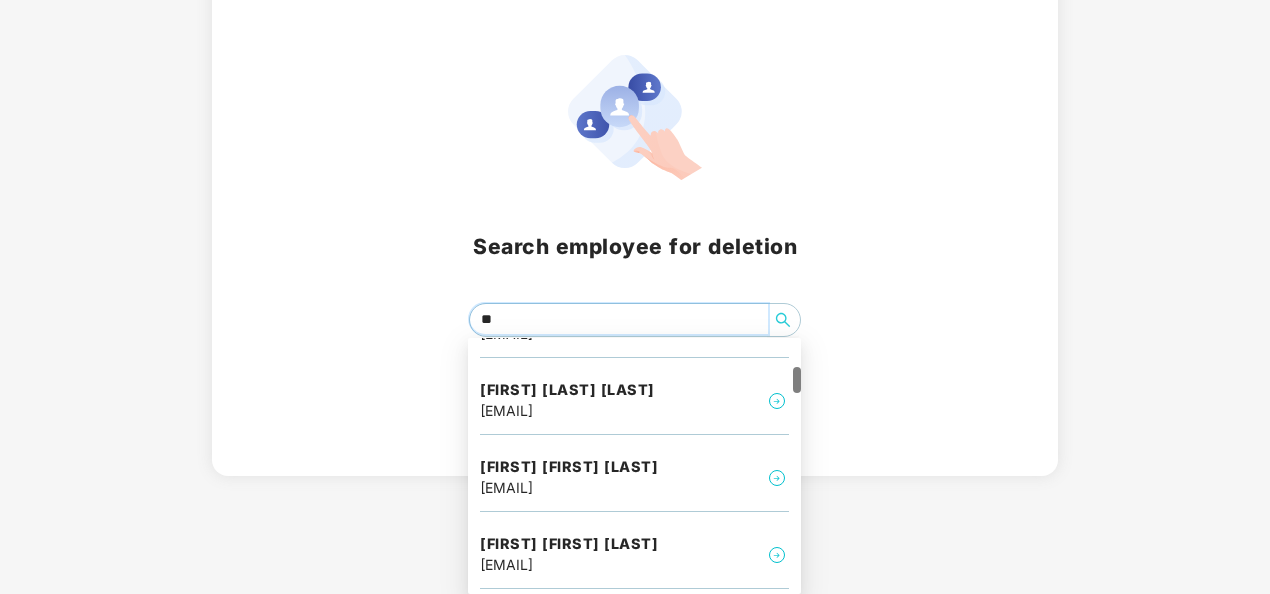 type on "*" 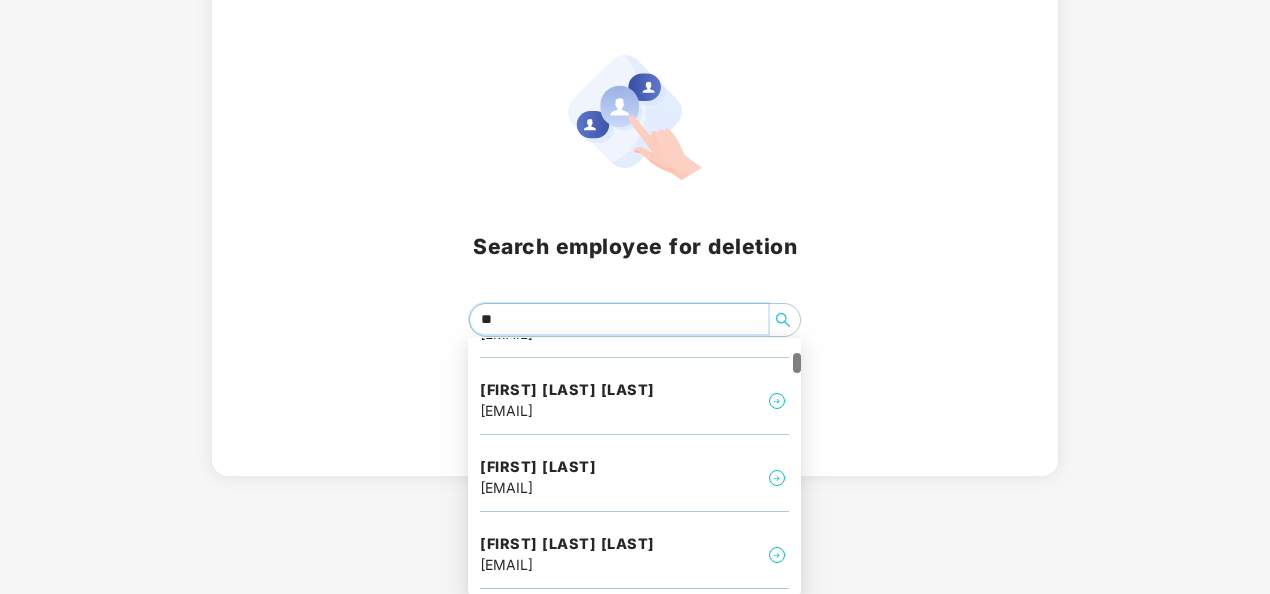 type on "***" 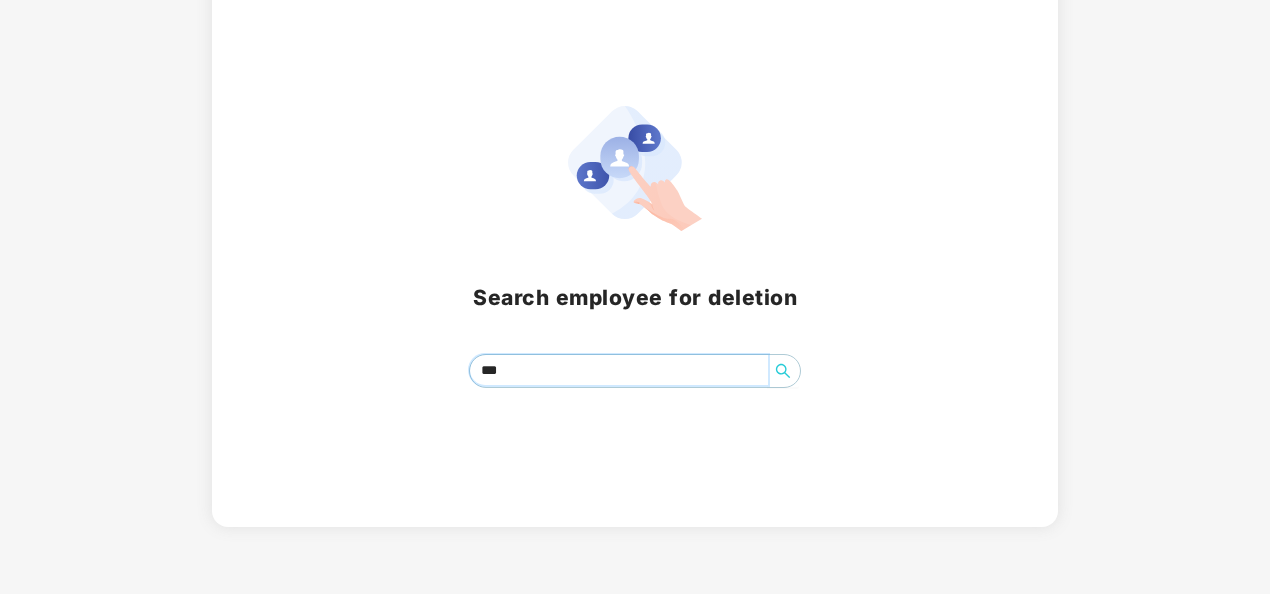 scroll, scrollTop: 80, scrollLeft: 0, axis: vertical 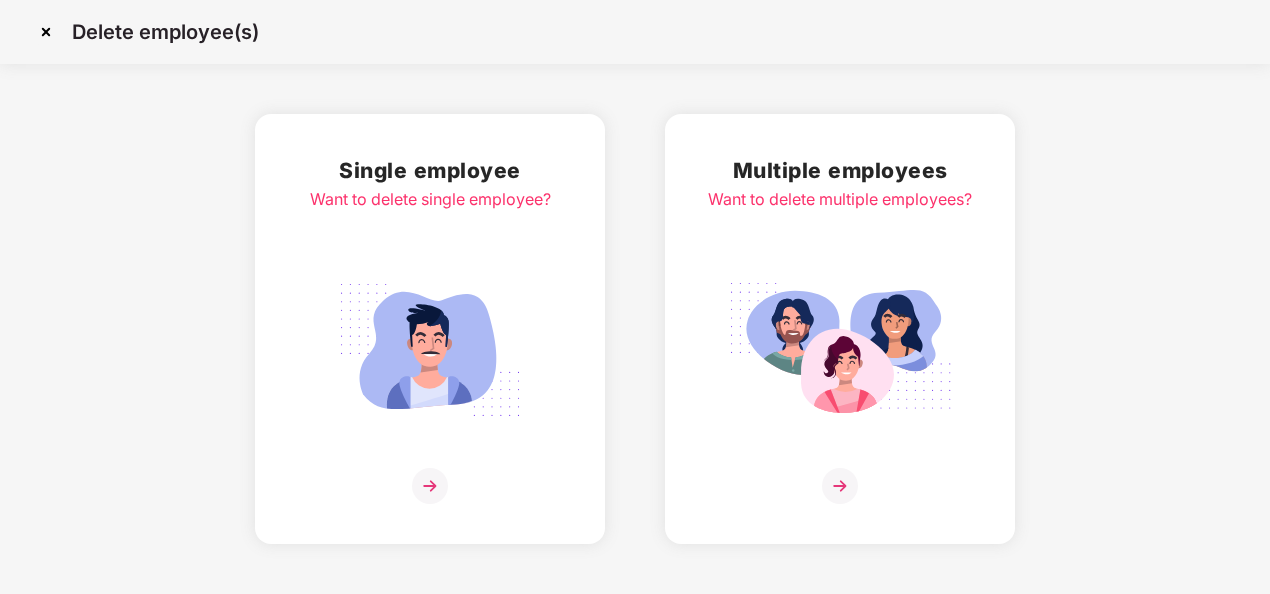 click at bounding box center [430, 486] 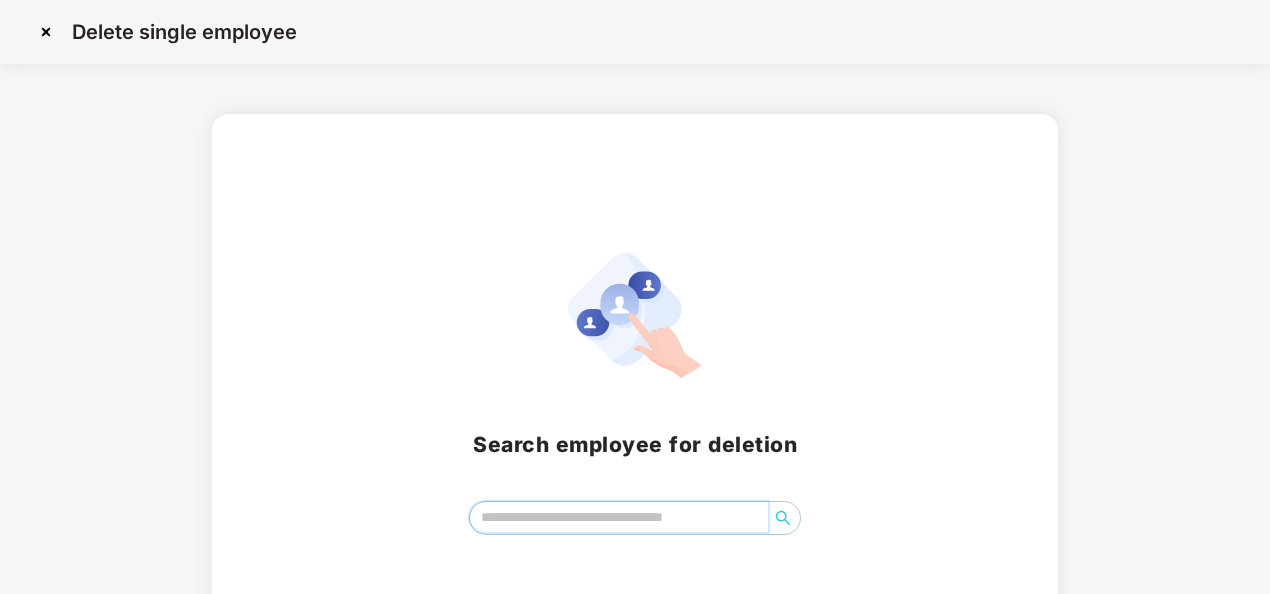 click at bounding box center [619, 517] 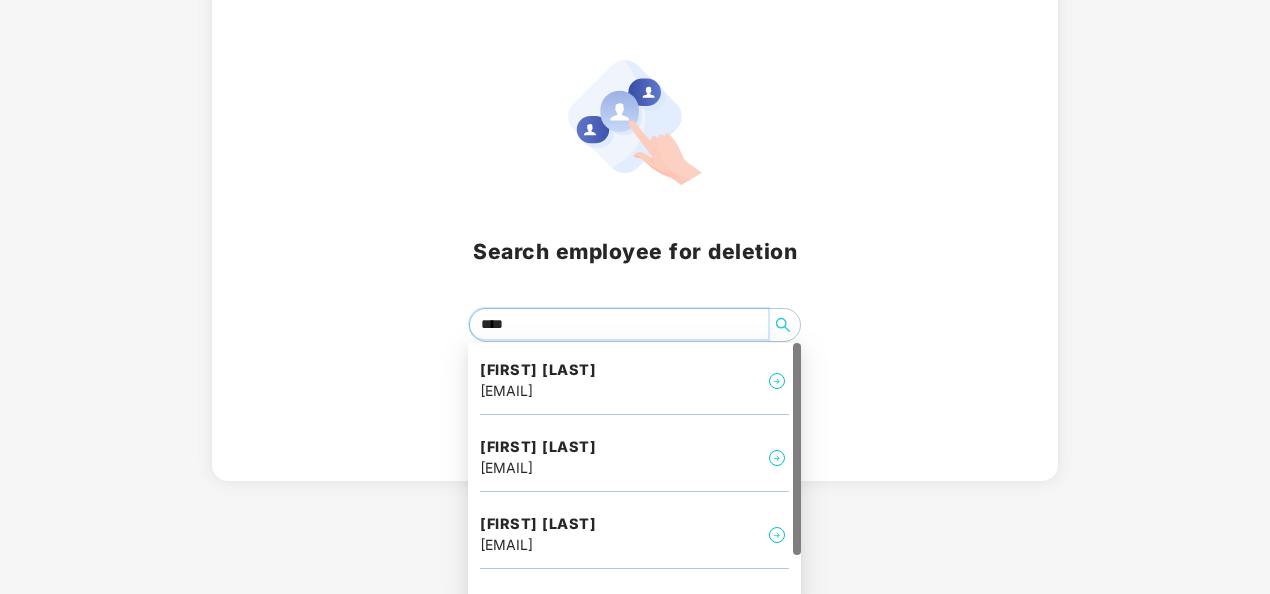 scroll, scrollTop: 198, scrollLeft: 0, axis: vertical 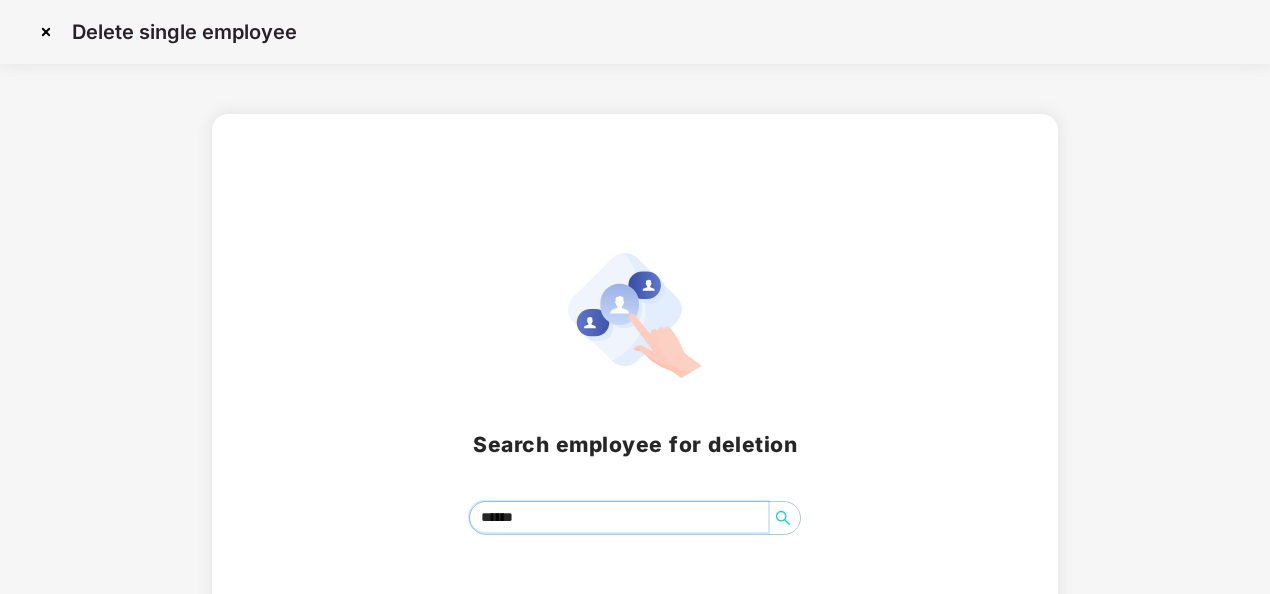 type on "******" 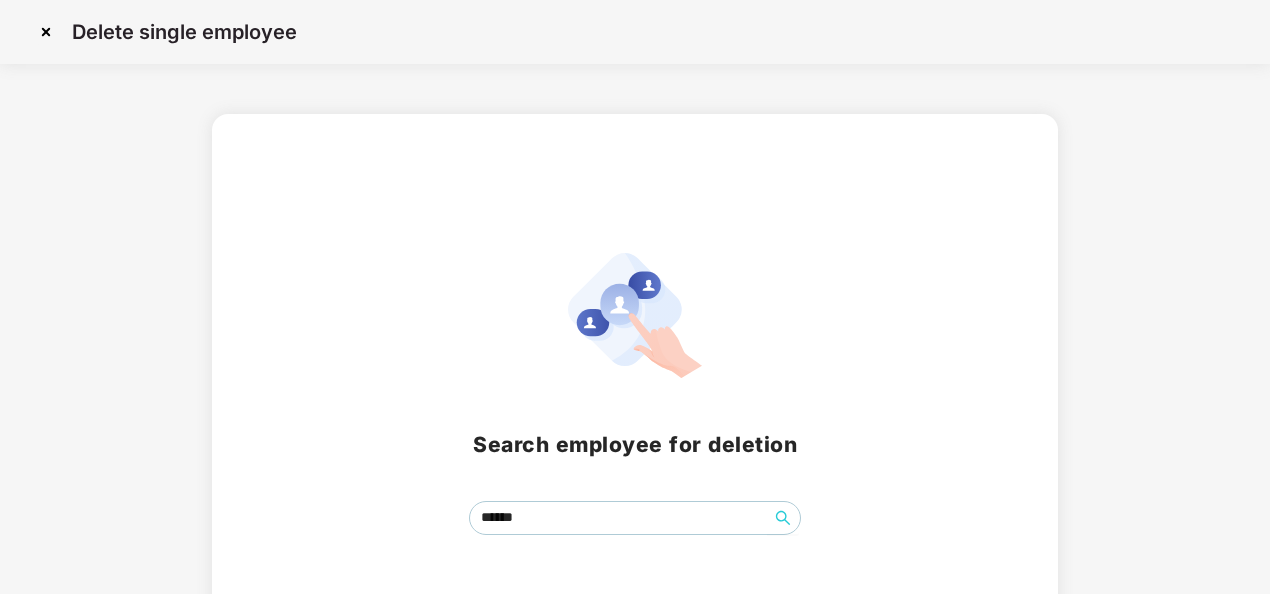 click at bounding box center (46, 32) 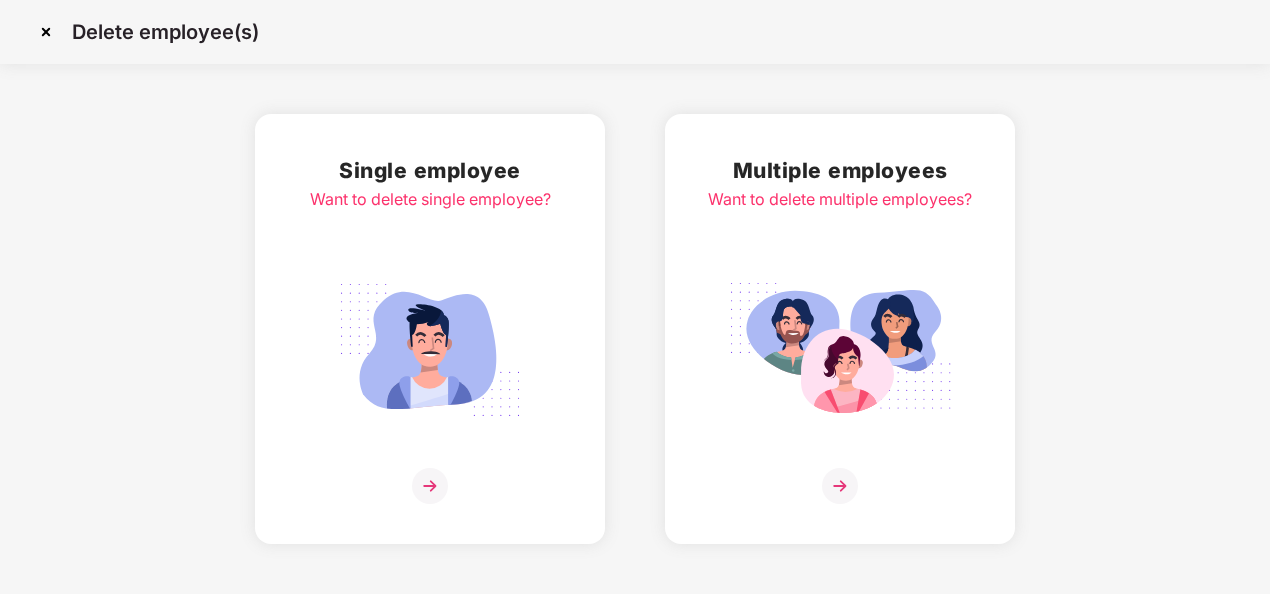 scroll, scrollTop: 0, scrollLeft: 0, axis: both 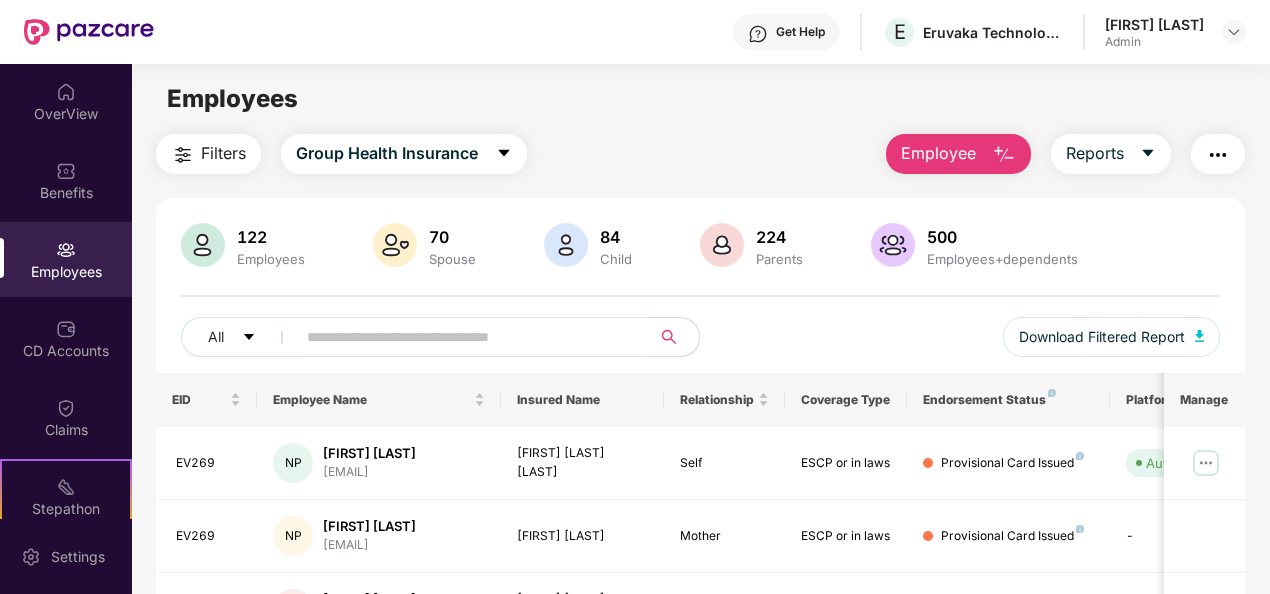click at bounding box center (465, 337) 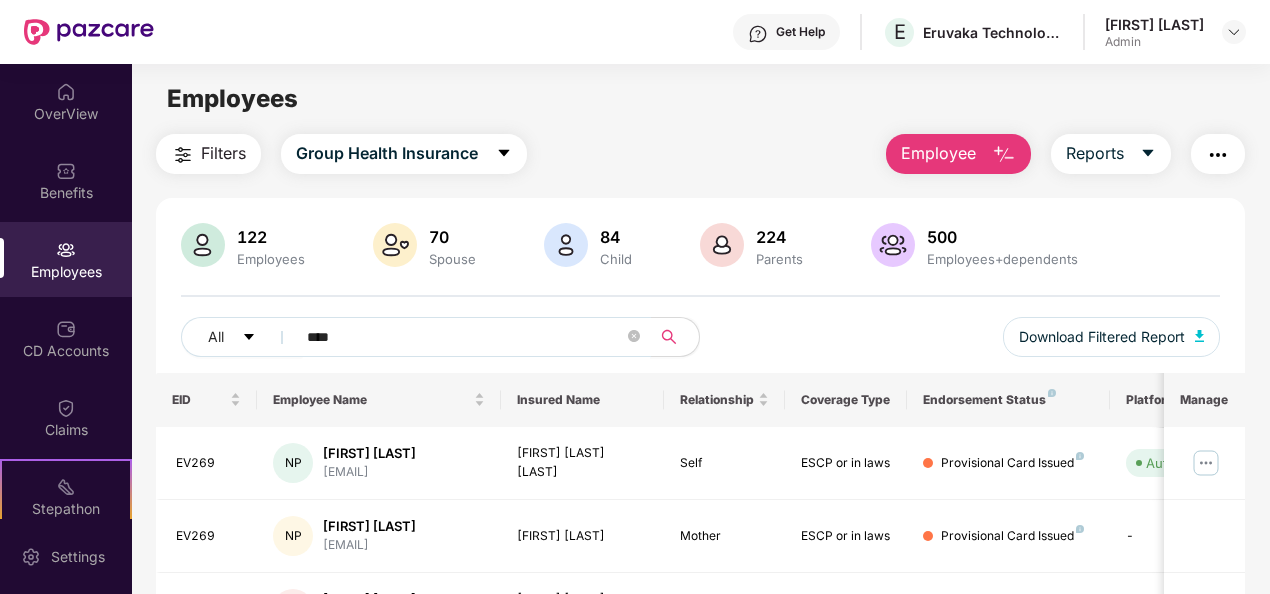 type on "*****" 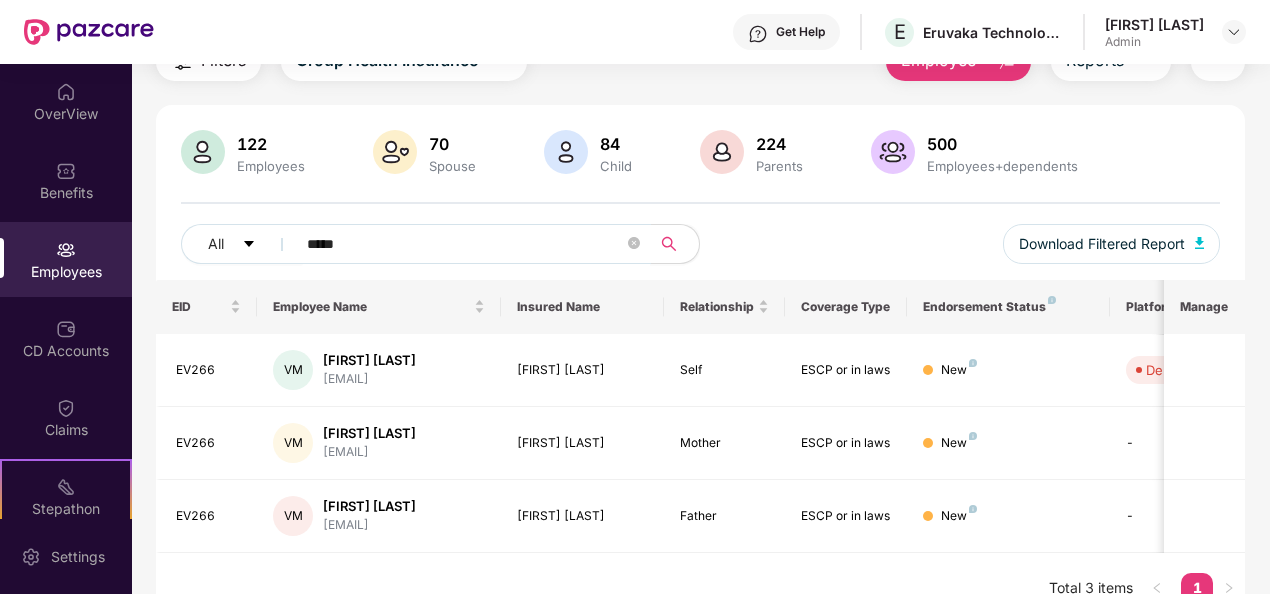 scroll, scrollTop: 122, scrollLeft: 0, axis: vertical 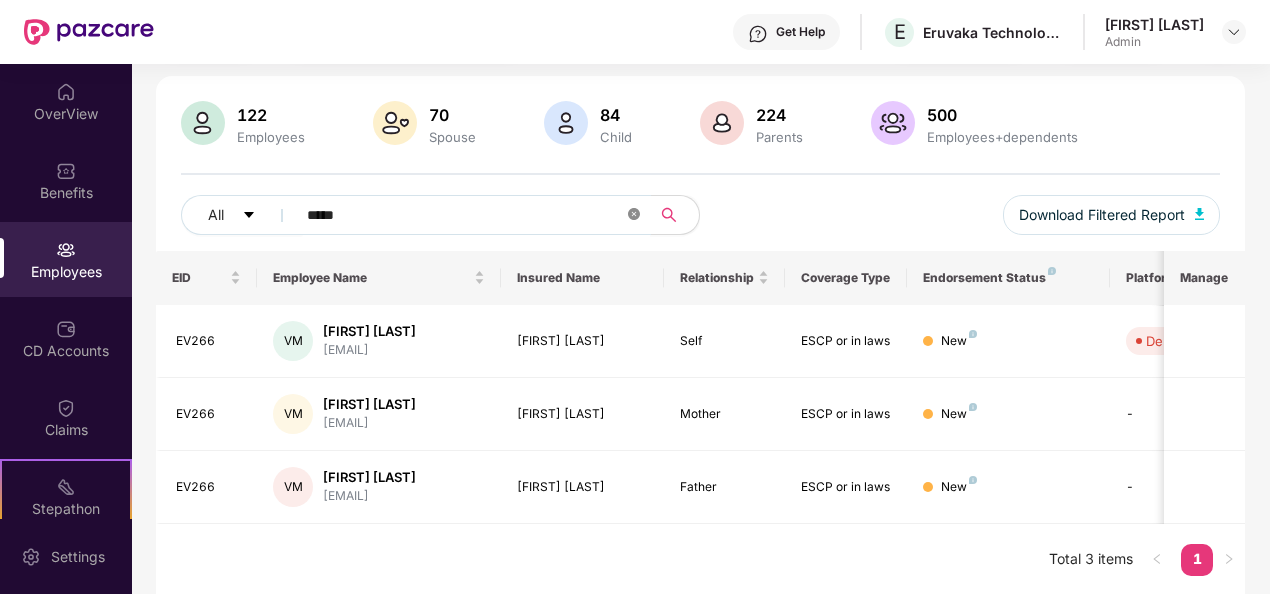 click 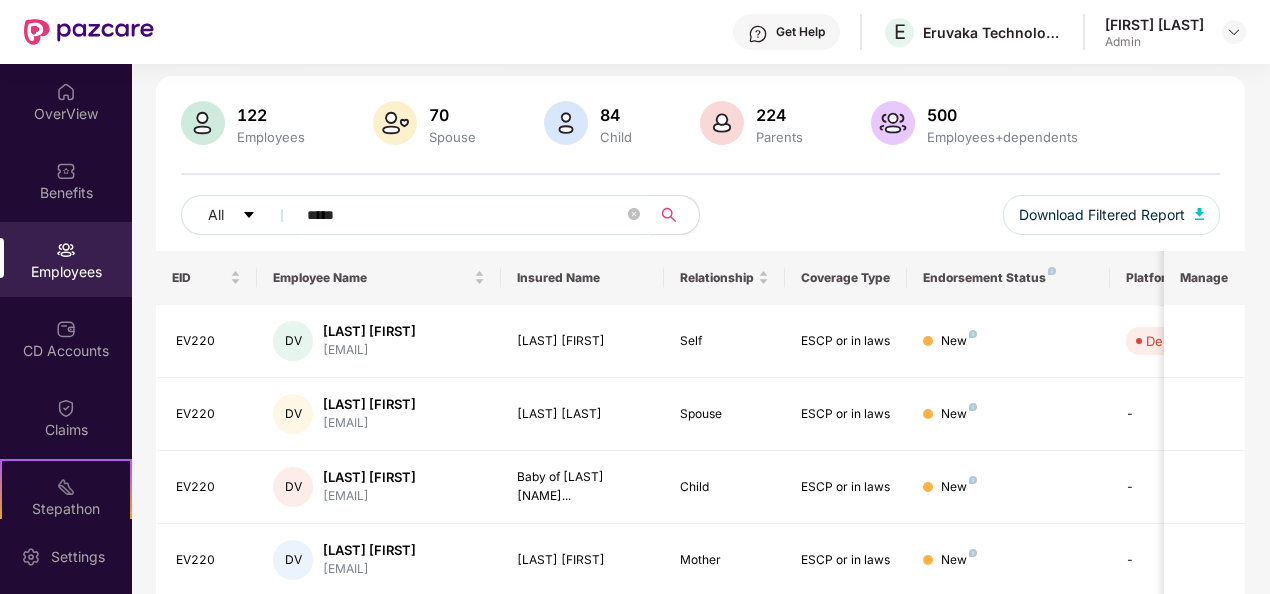 scroll, scrollTop: 267, scrollLeft: 0, axis: vertical 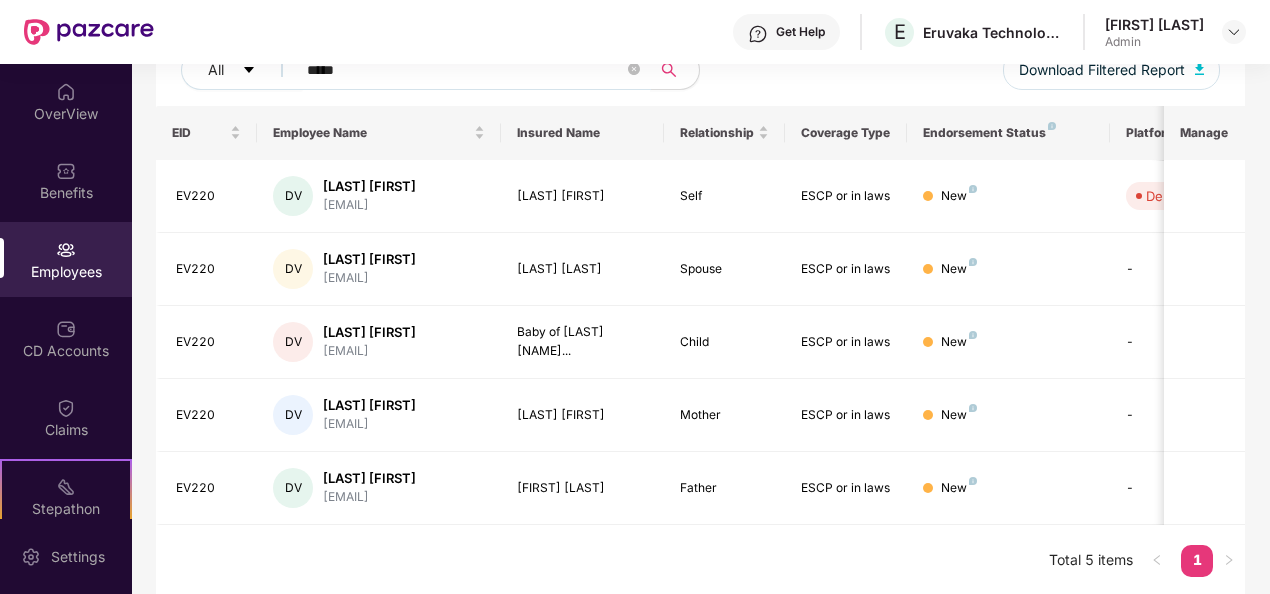 type on "*****" 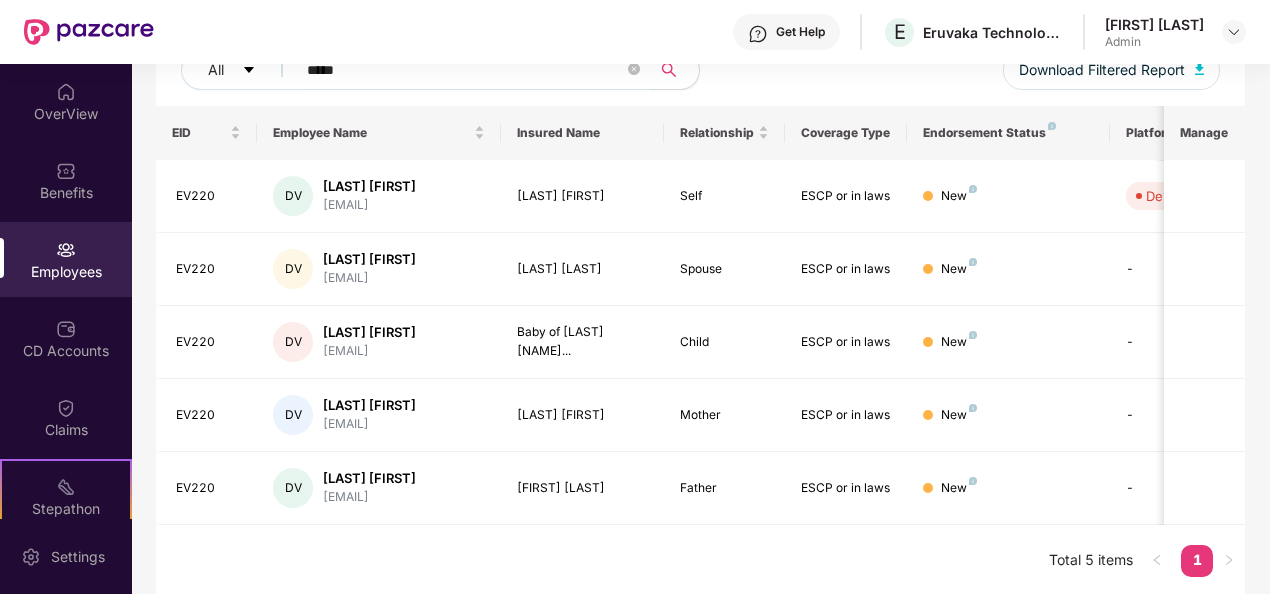 click on "EID Employee Name Insured Name Relationship Coverage Type Endorsement Status Platform Status Joining Date Manage                   EV220 DV Dhara Venkatesh   venkatesh.dhara@eruvak... Dhara Venkatesh Self ESCP or in laws New Deleted 02 May 2023 EV220 DV Dhara Venkatesh   venkatesh.dhara@eruvak... Dhara Niharika Spouse ESCP or in laws New - 02 May 2023 EV220 DV Dhara Venkatesh   venkatesh.dhara@eruvak... Baby of Dhara nihar... Child ESCP or in laws New - 02 May 2023 EV220 DV Dhara Venkatesh   venkatesh.dhara@eruvak... Dhara Vedavathi Mother ESCP or in laws New - 02 May 2023 EV220 DV Dhara Venkatesh   venkatesh.dhara@eruvak... Dhara Sheshadri Father ESCP or in laws New - 02 May 2023 Total 5 items 1" at bounding box center [701, 351] 